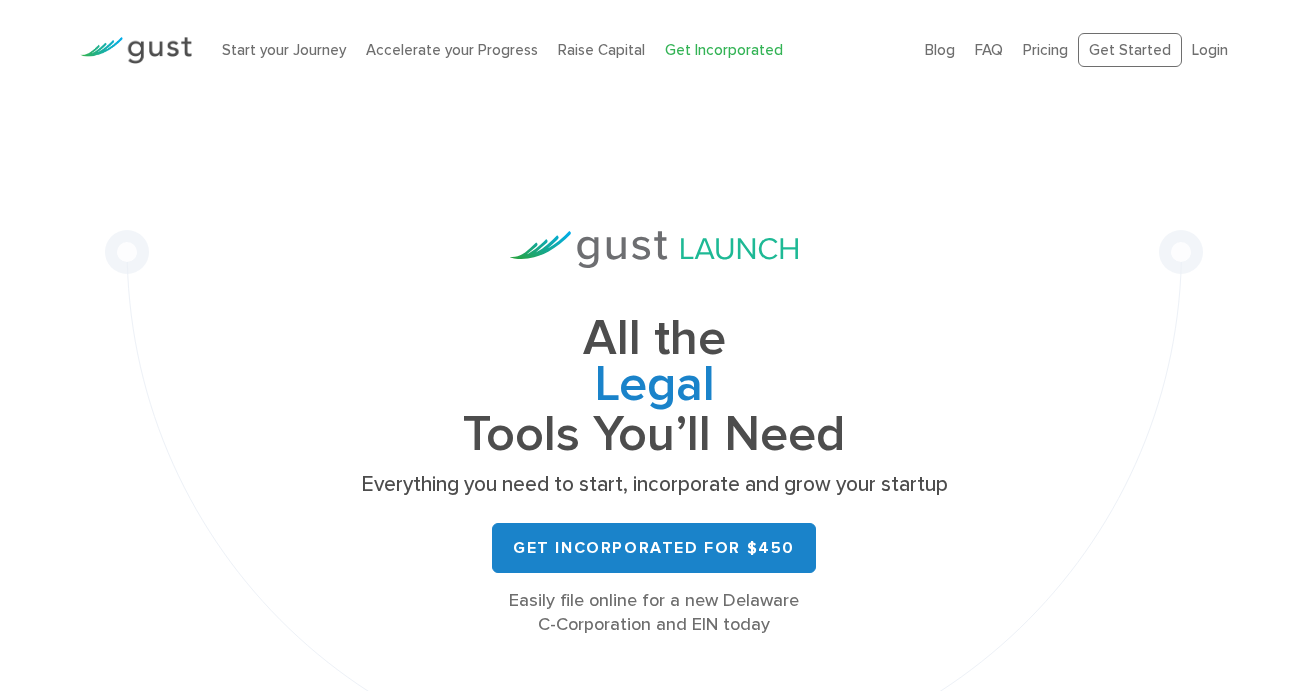 scroll, scrollTop: 0, scrollLeft: 0, axis: both 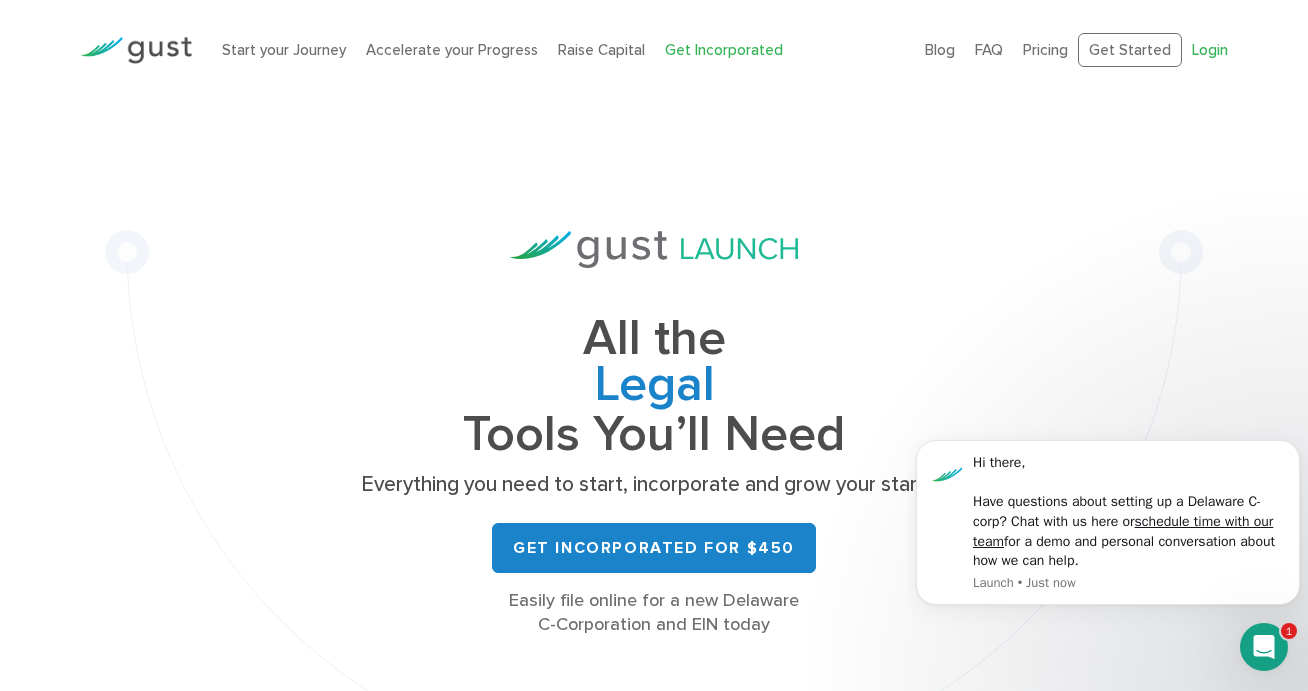 click on "Login" at bounding box center [1210, 50] 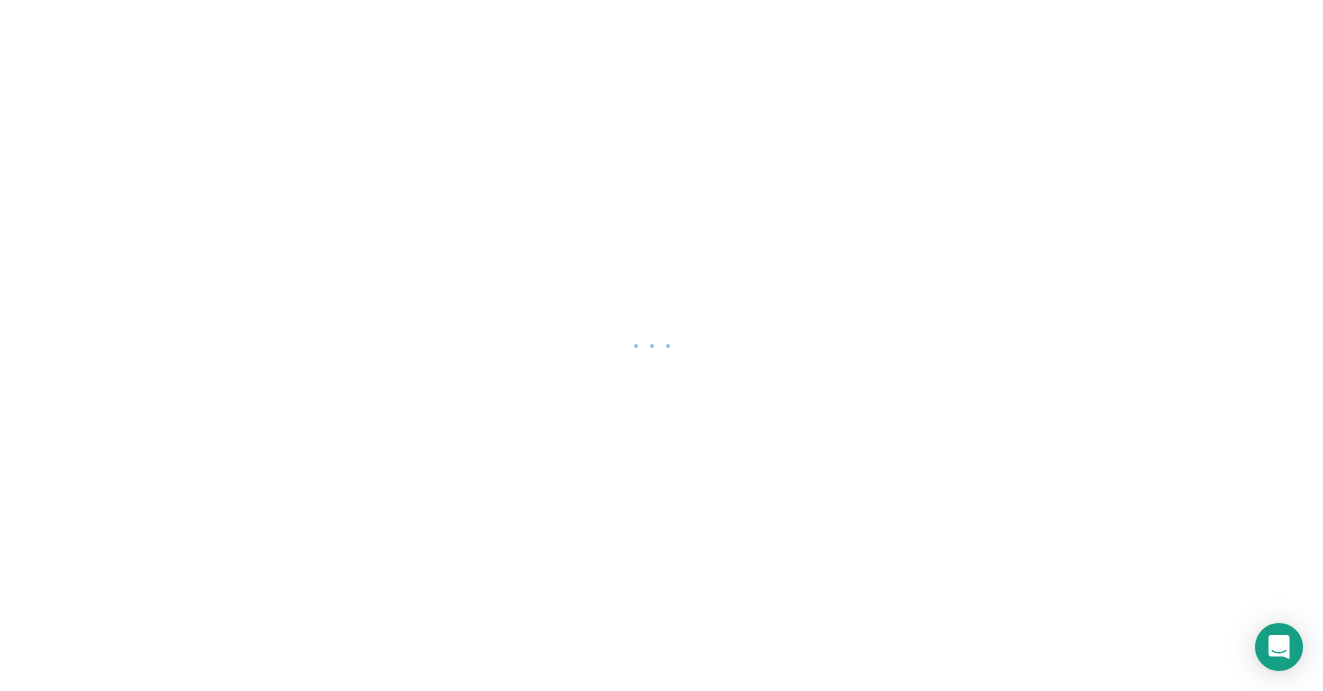 scroll, scrollTop: 0, scrollLeft: 0, axis: both 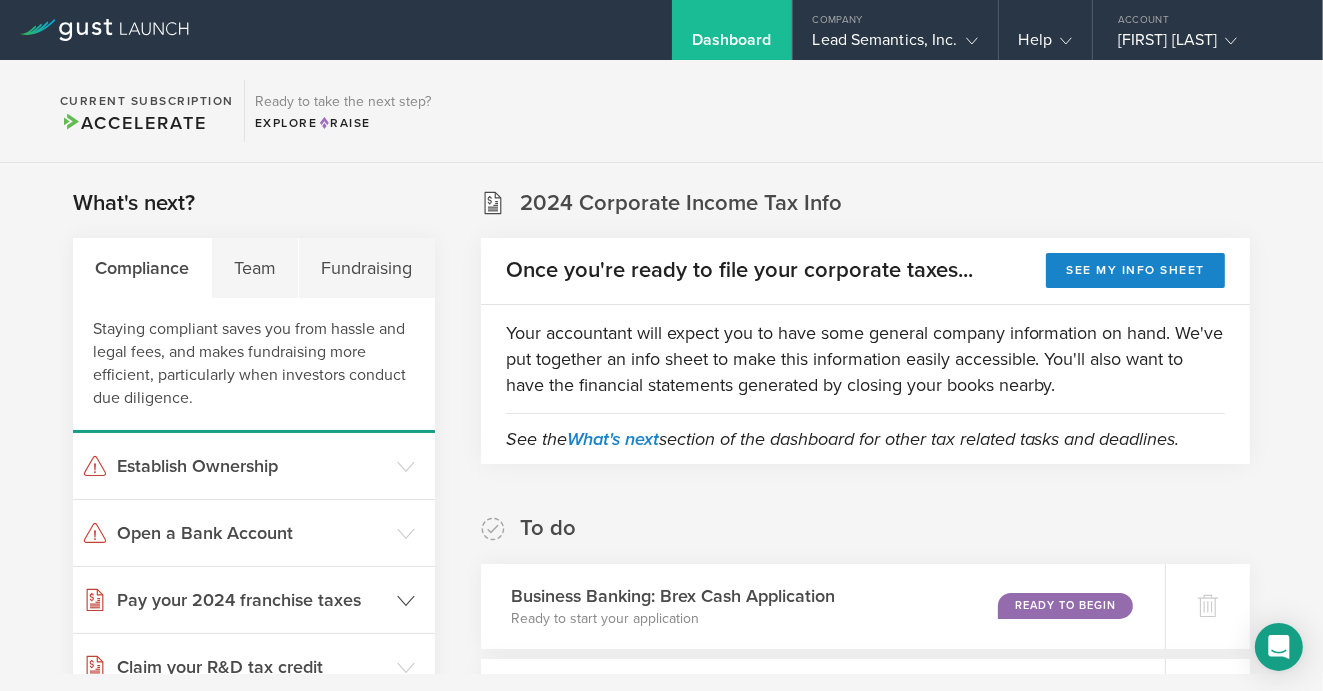 click on "Pay your 2024 franchise taxes" at bounding box center (252, 600) 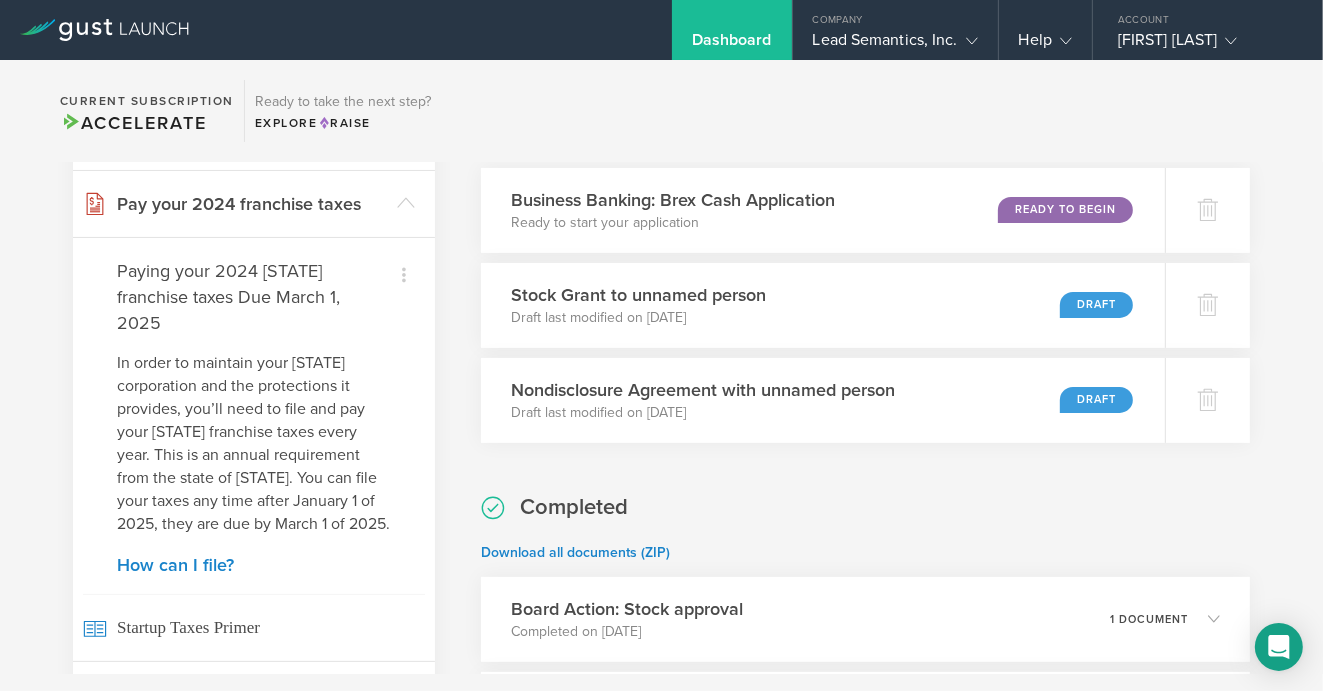 scroll, scrollTop: 402, scrollLeft: 0, axis: vertical 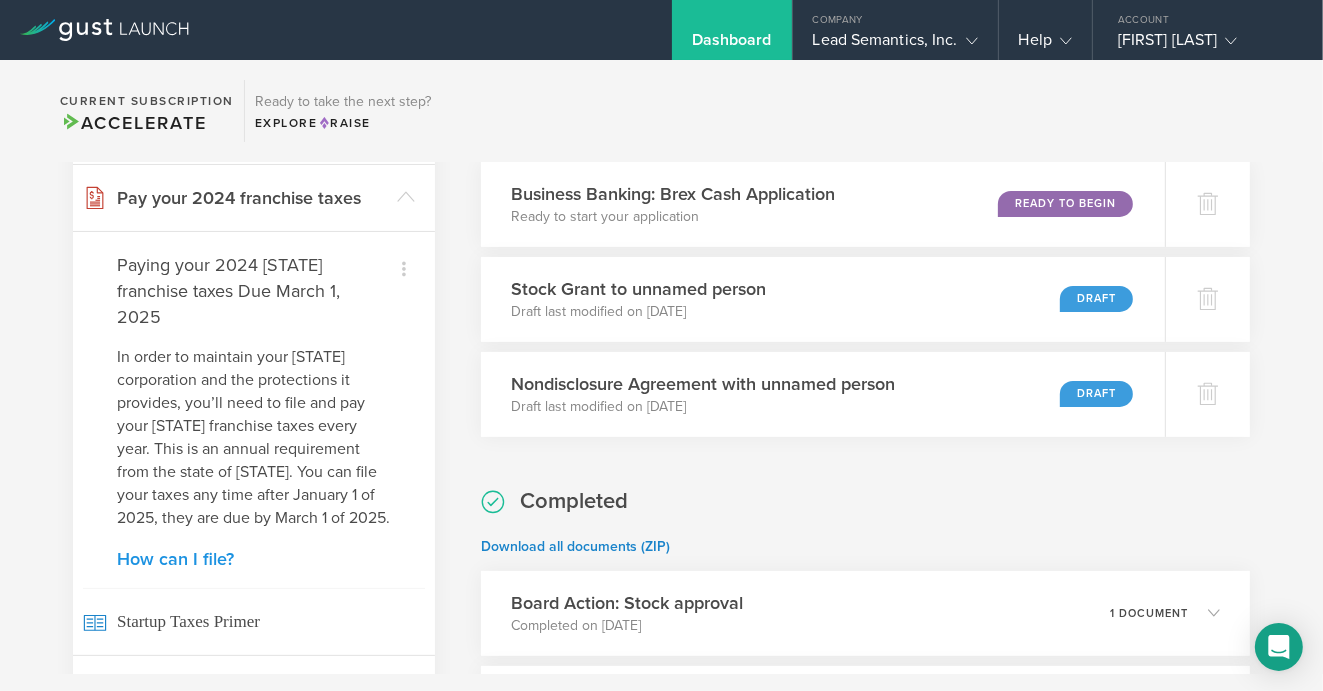 click on "How can I file?" at bounding box center (254, 559) 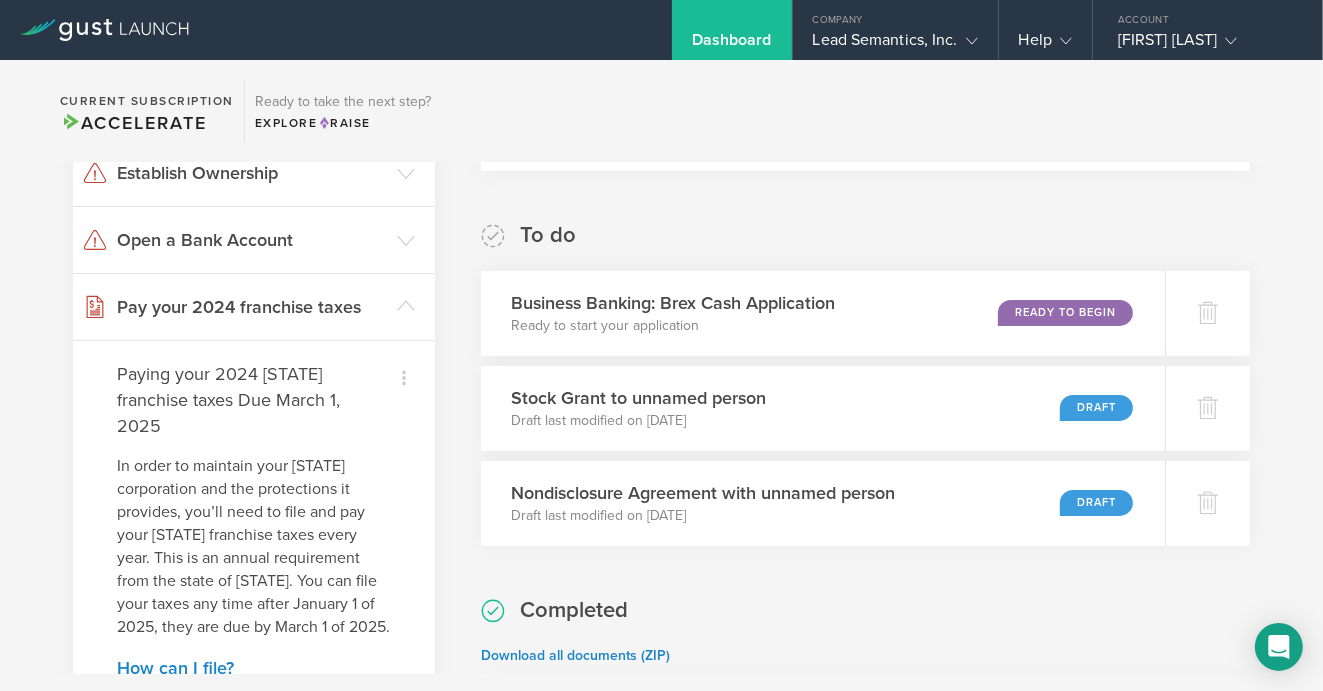 scroll, scrollTop: 296, scrollLeft: 0, axis: vertical 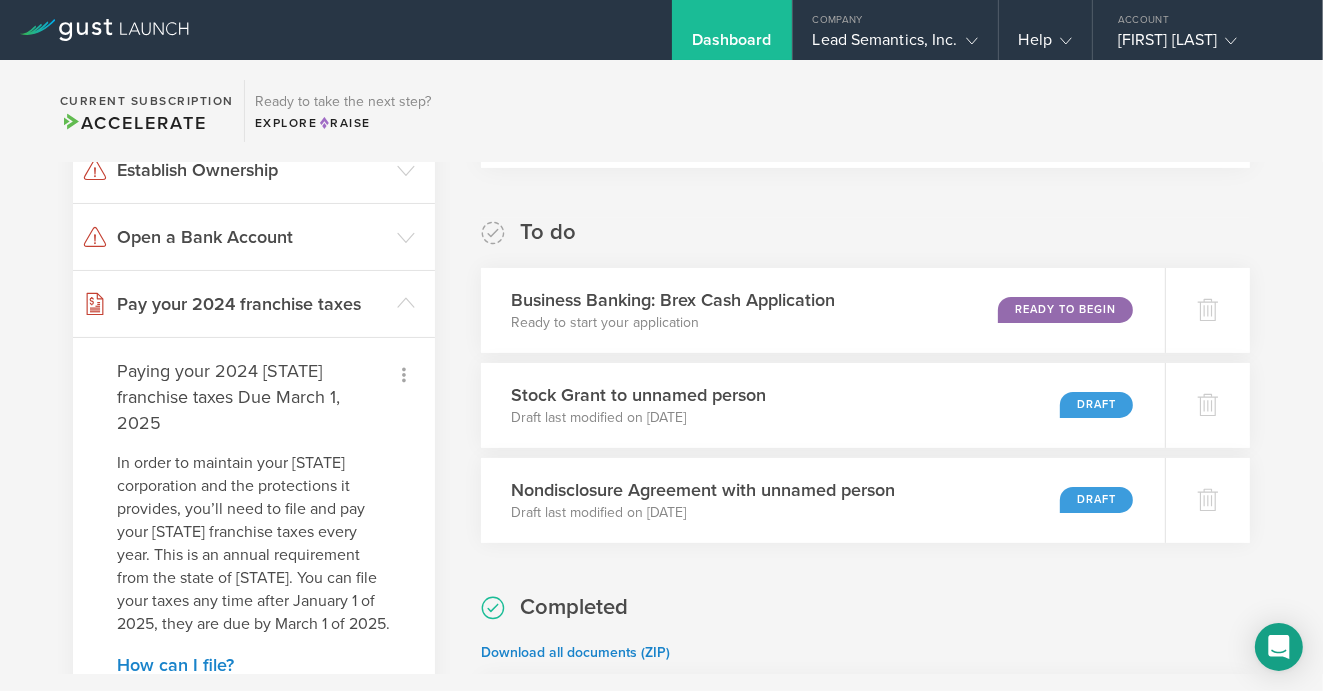 click 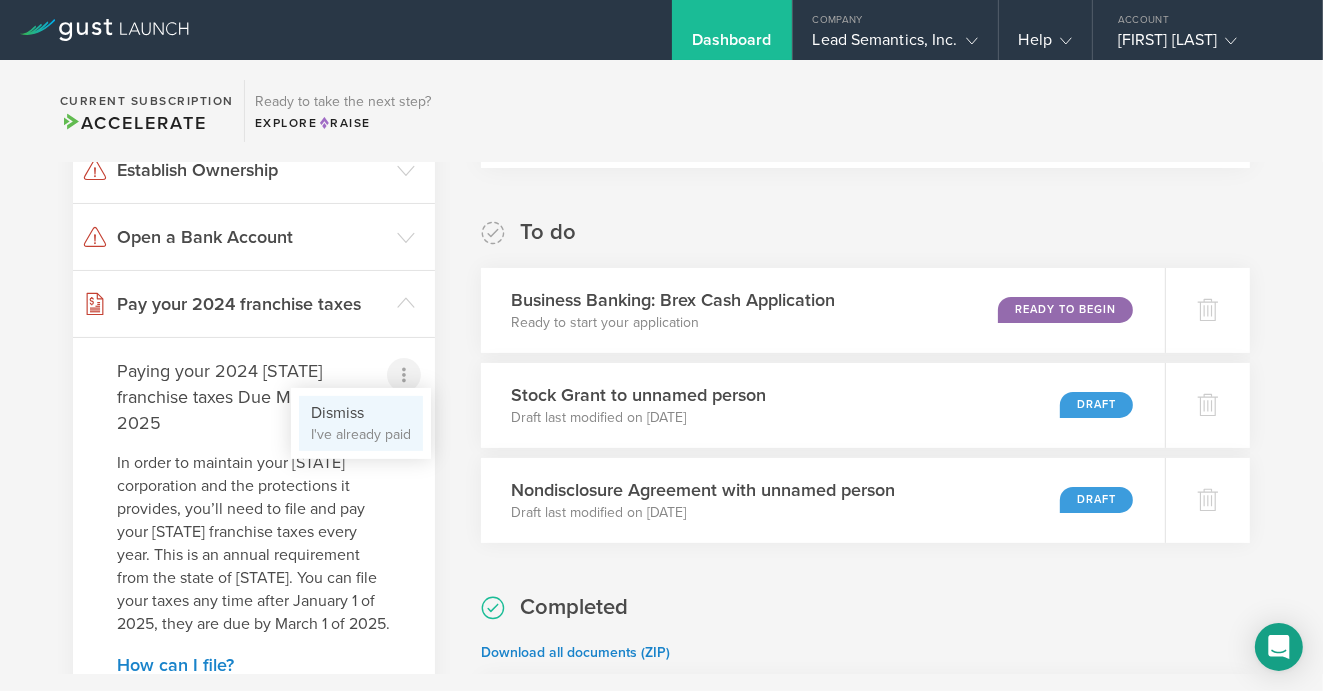 click on "I've already paid" at bounding box center (361, 435) 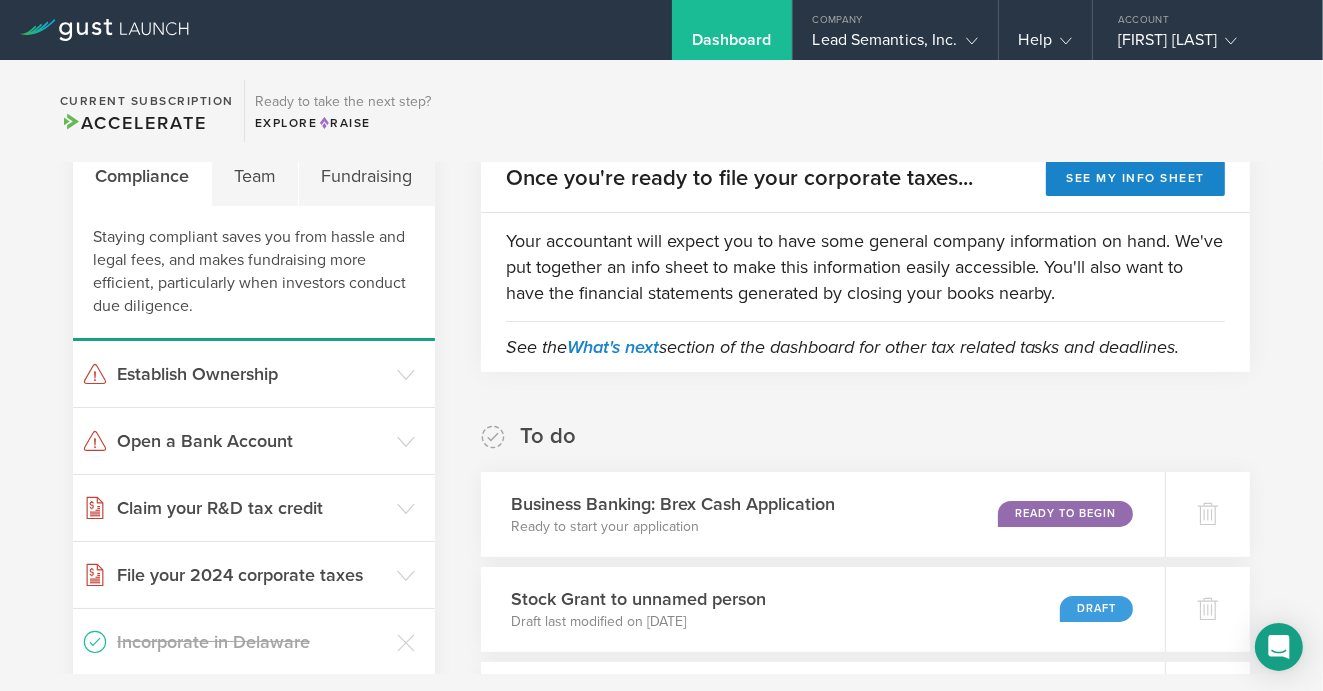 scroll, scrollTop: 88, scrollLeft: 0, axis: vertical 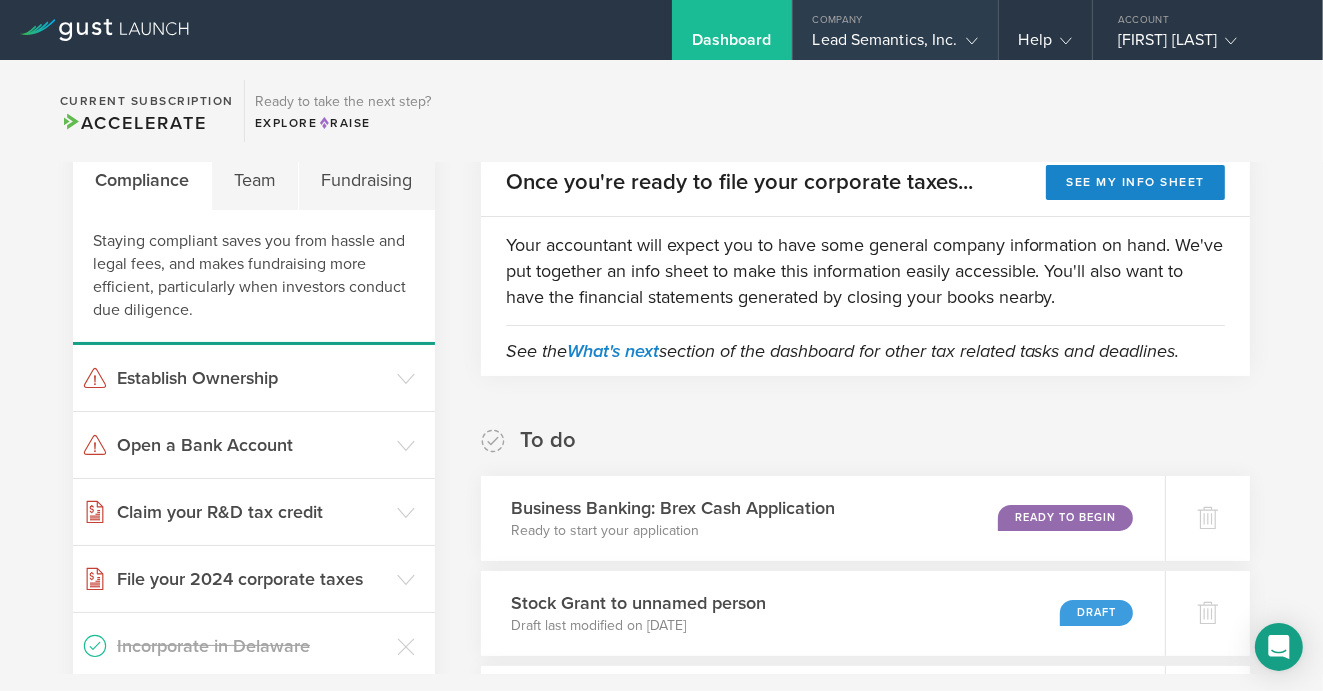 click 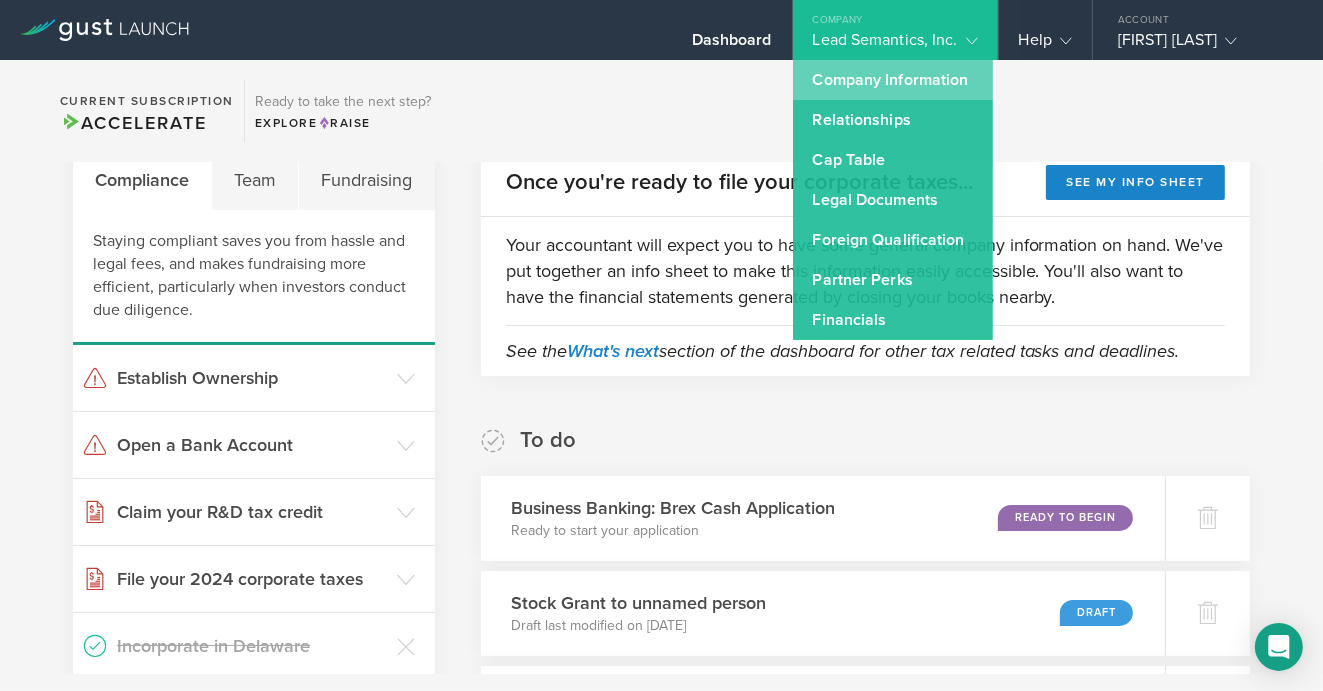 click on "Company Information" at bounding box center (893, 80) 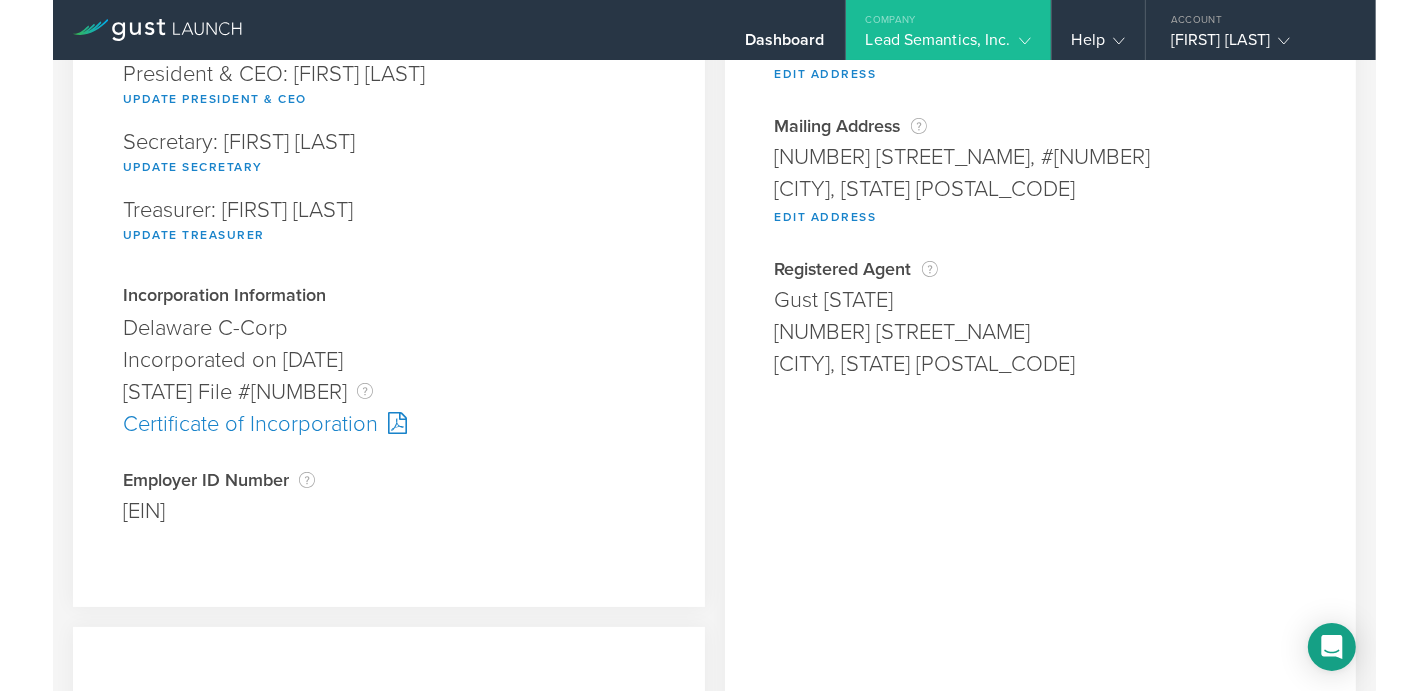 scroll, scrollTop: 315, scrollLeft: 0, axis: vertical 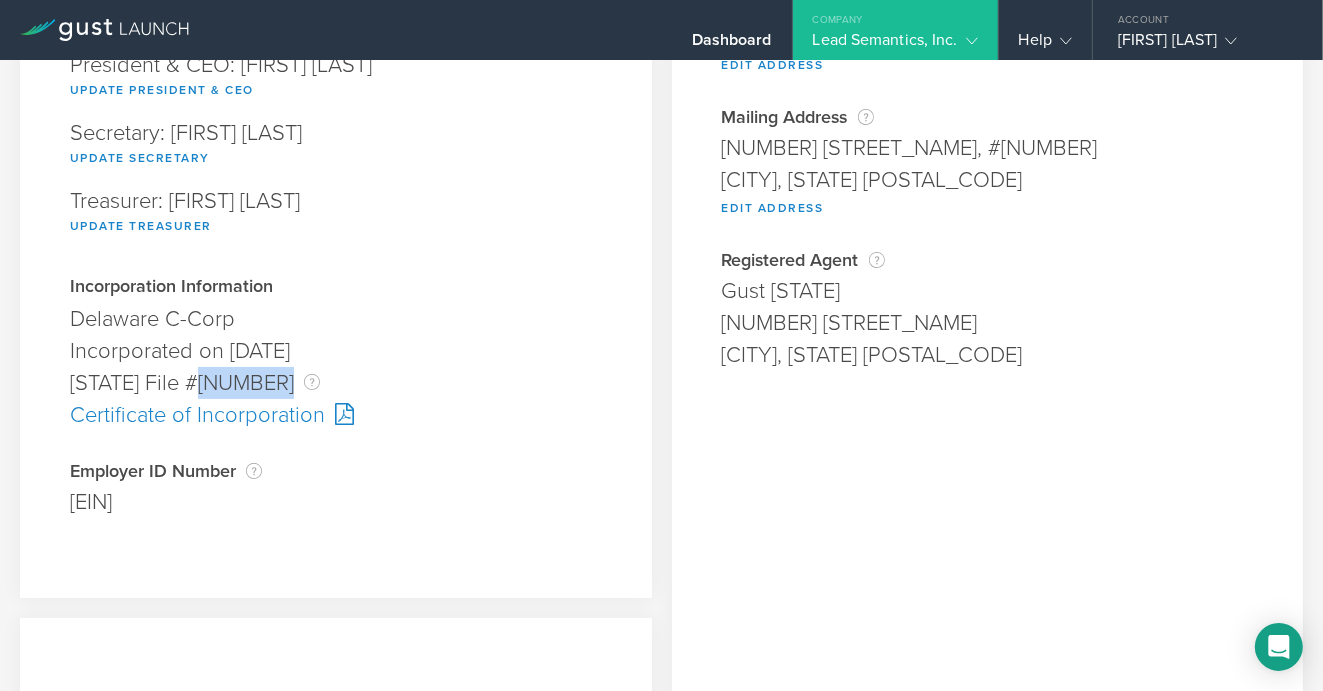 drag, startPoint x: 304, startPoint y: 379, endPoint x: 207, endPoint y: 385, distance: 97.18539 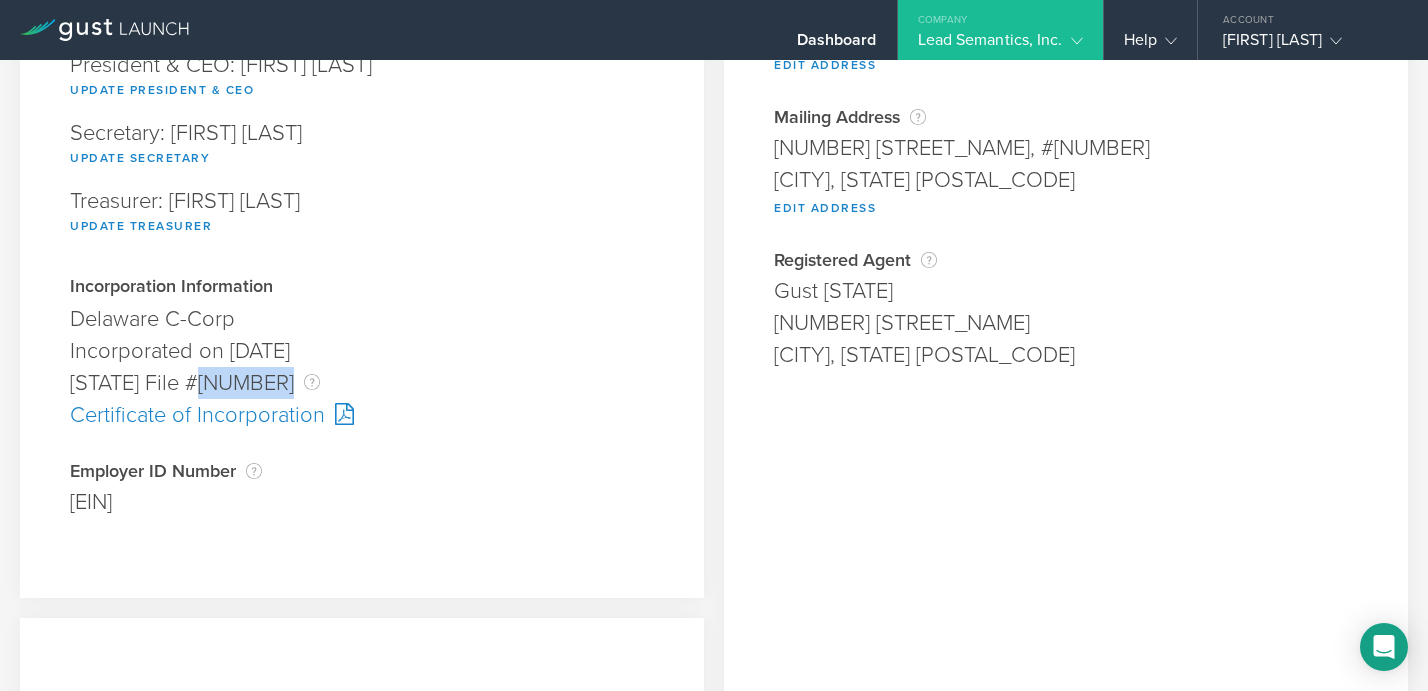scroll, scrollTop: 311, scrollLeft: 0, axis: vertical 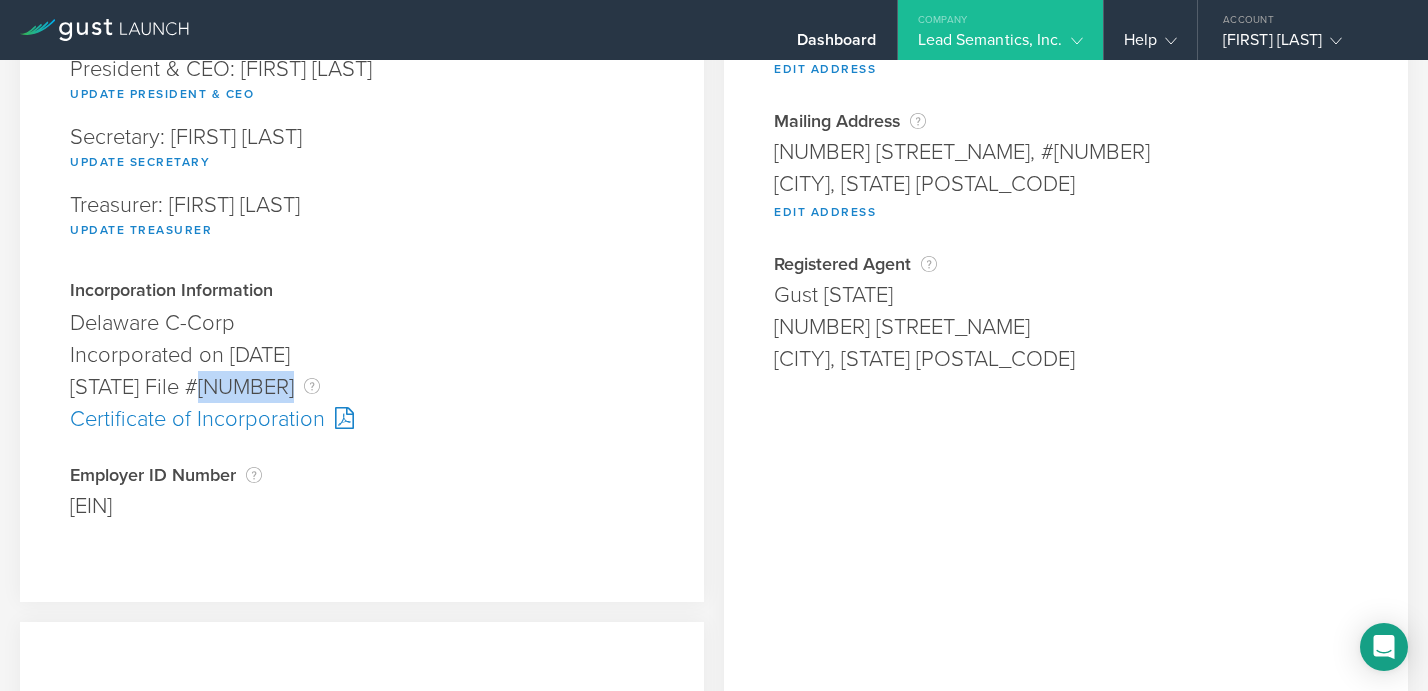 drag, startPoint x: 68, startPoint y: 501, endPoint x: 188, endPoint y: 503, distance: 120.01666 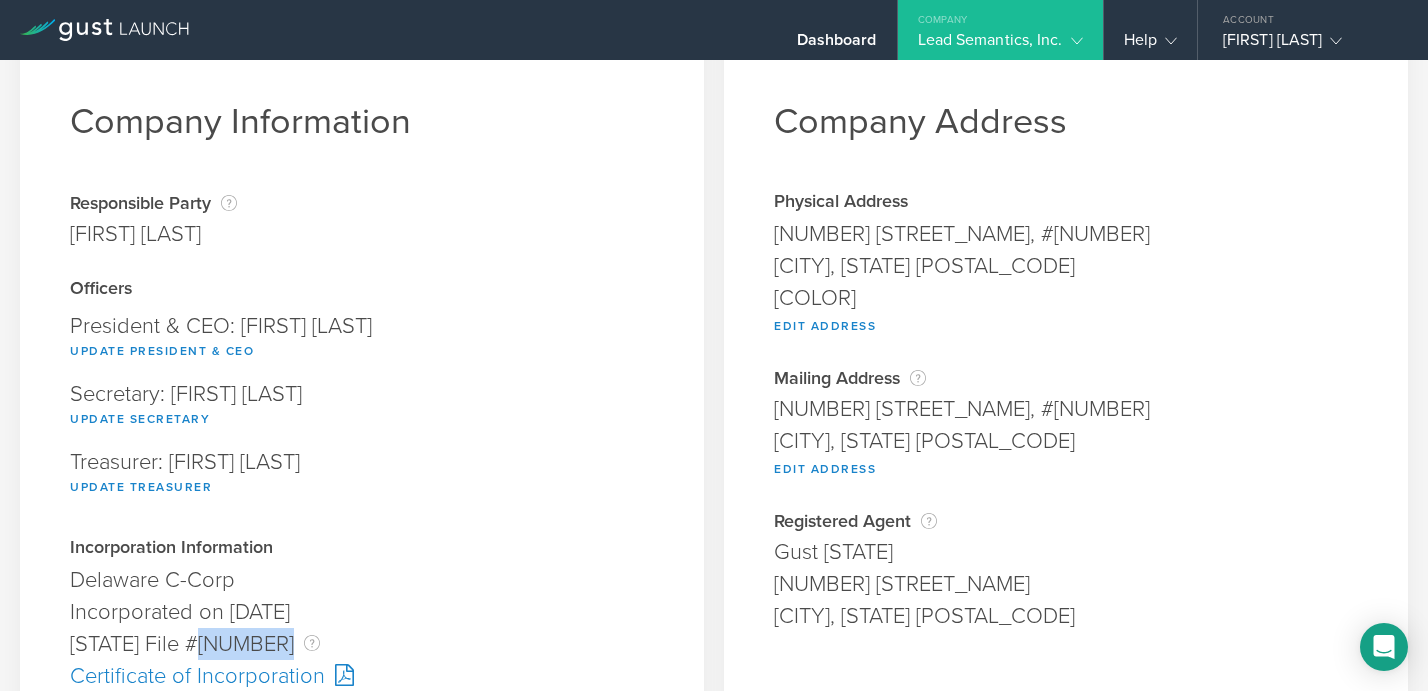 scroll, scrollTop: 0, scrollLeft: 0, axis: both 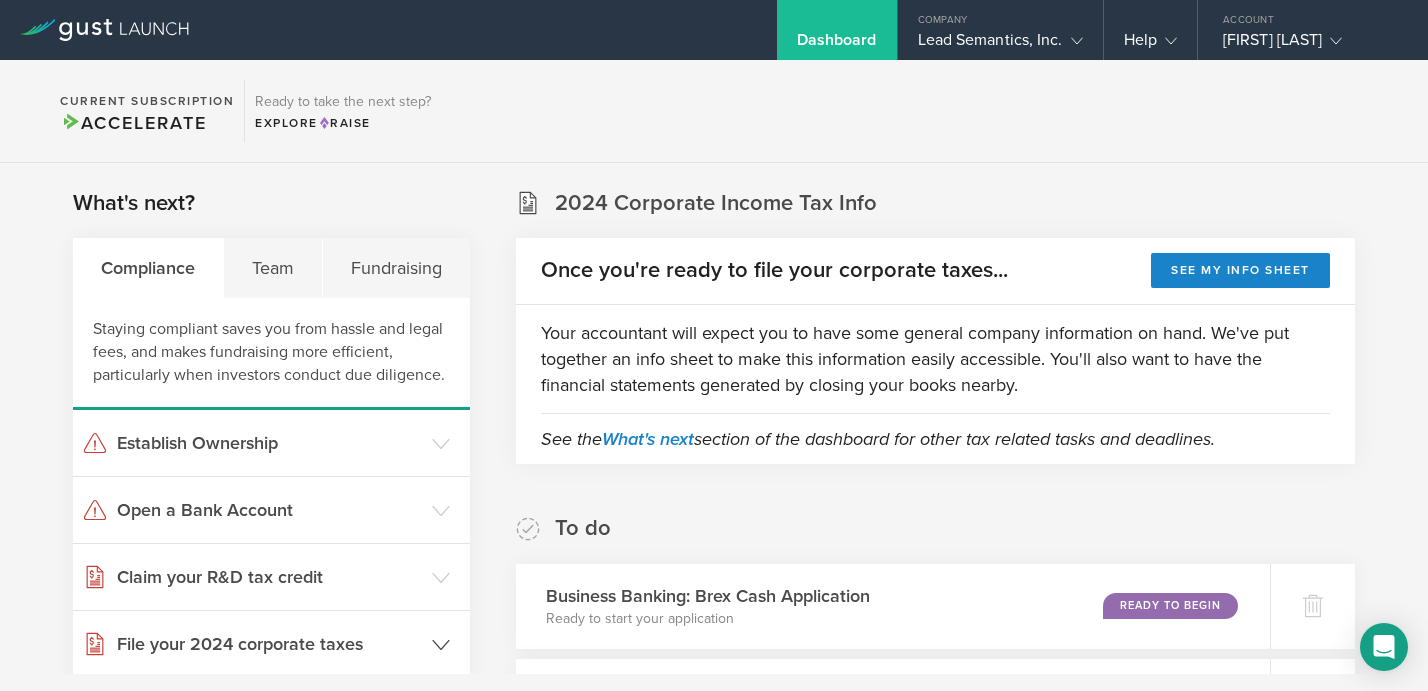 click on "File your 2024 corporate taxes" at bounding box center (269, 644) 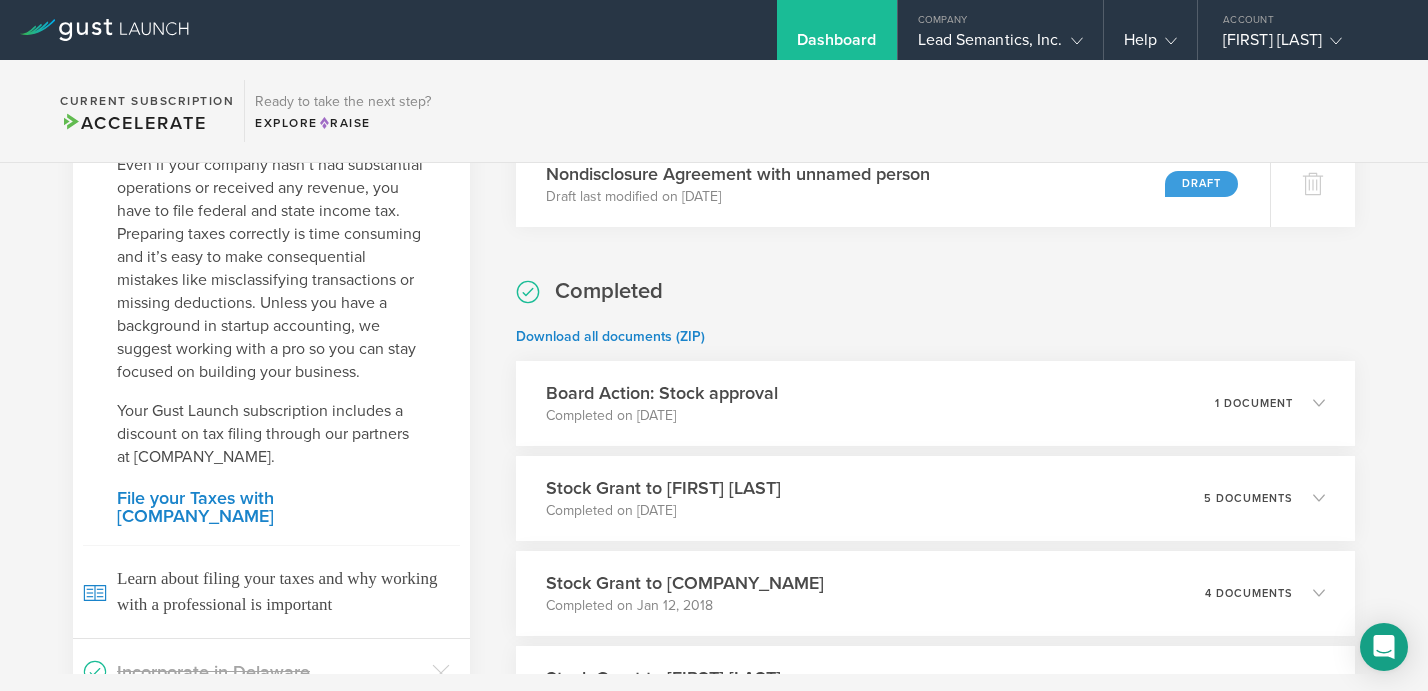 scroll, scrollTop: 615, scrollLeft: 0, axis: vertical 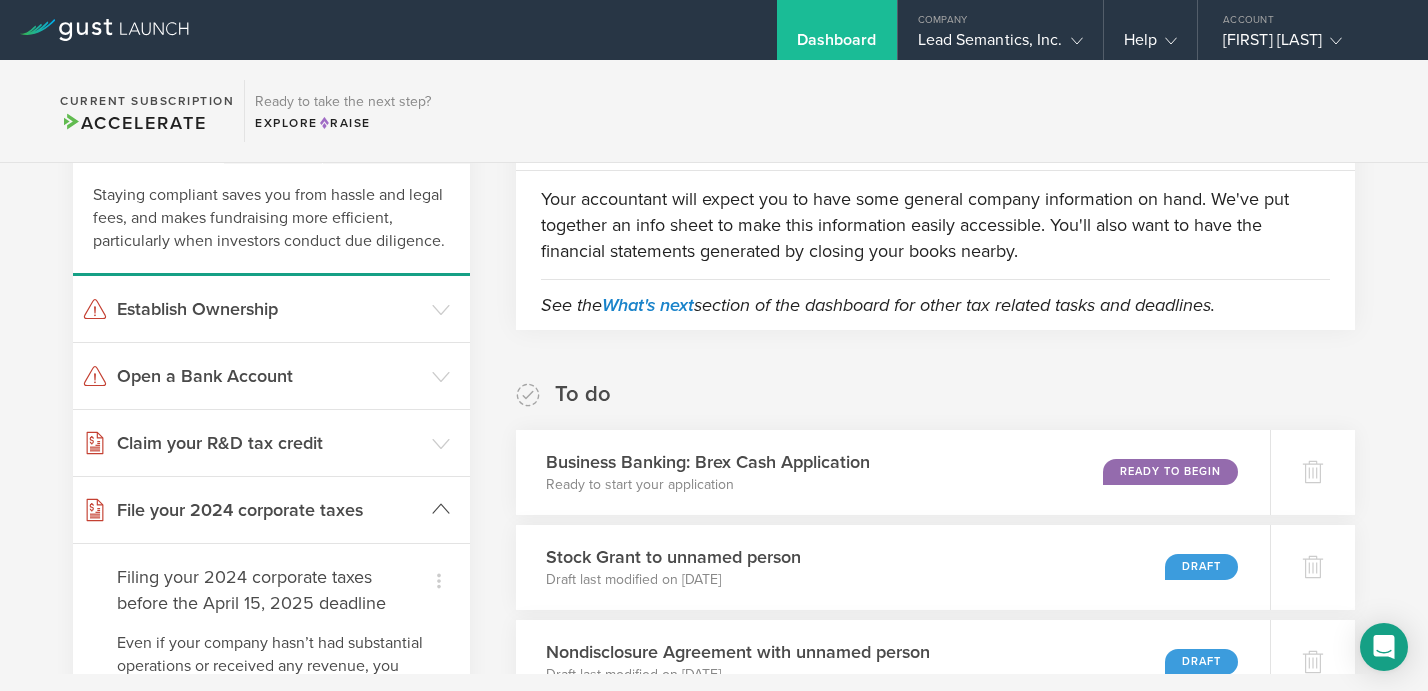 click on "File your 2024 corporate taxes" at bounding box center [269, 510] 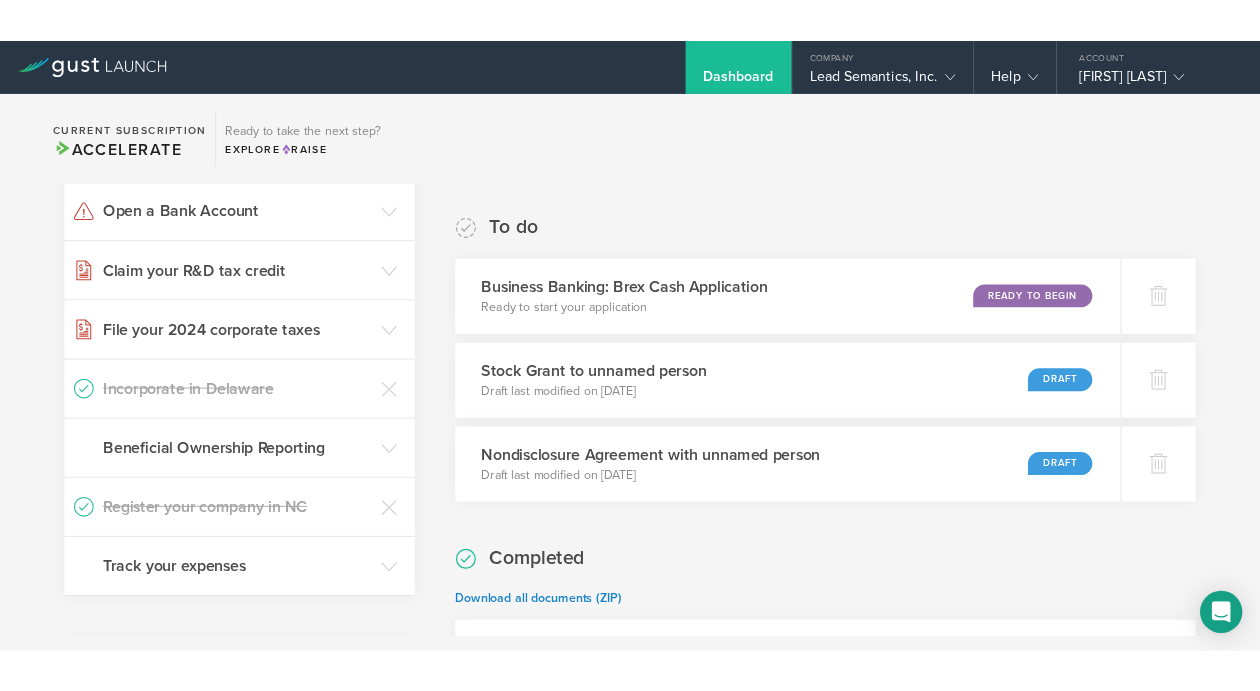 scroll, scrollTop: 0, scrollLeft: 0, axis: both 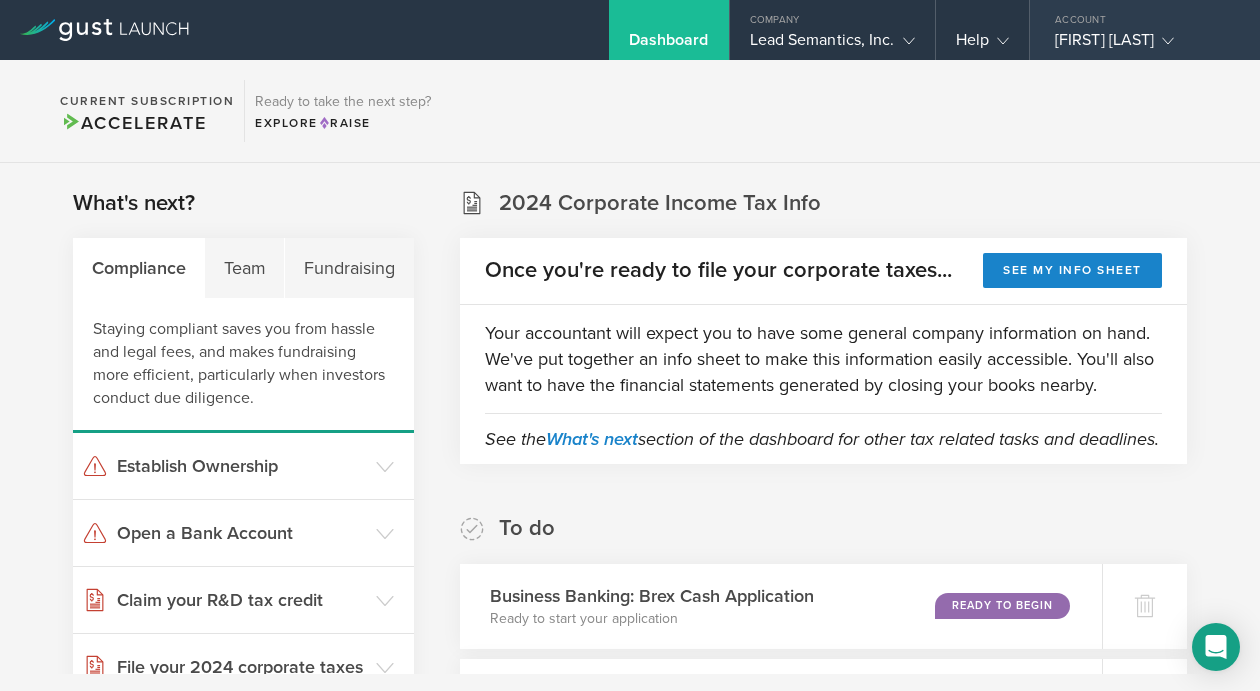 click at bounding box center [1164, 40] 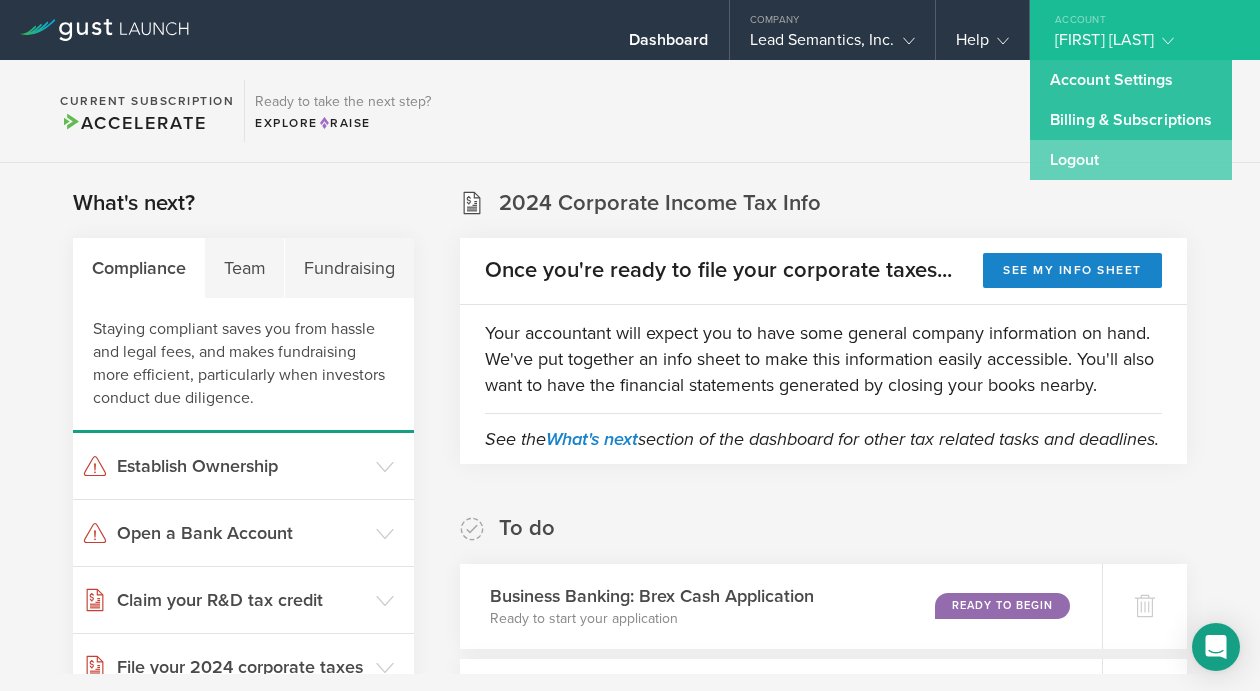 click on "Logout" at bounding box center (1131, 160) 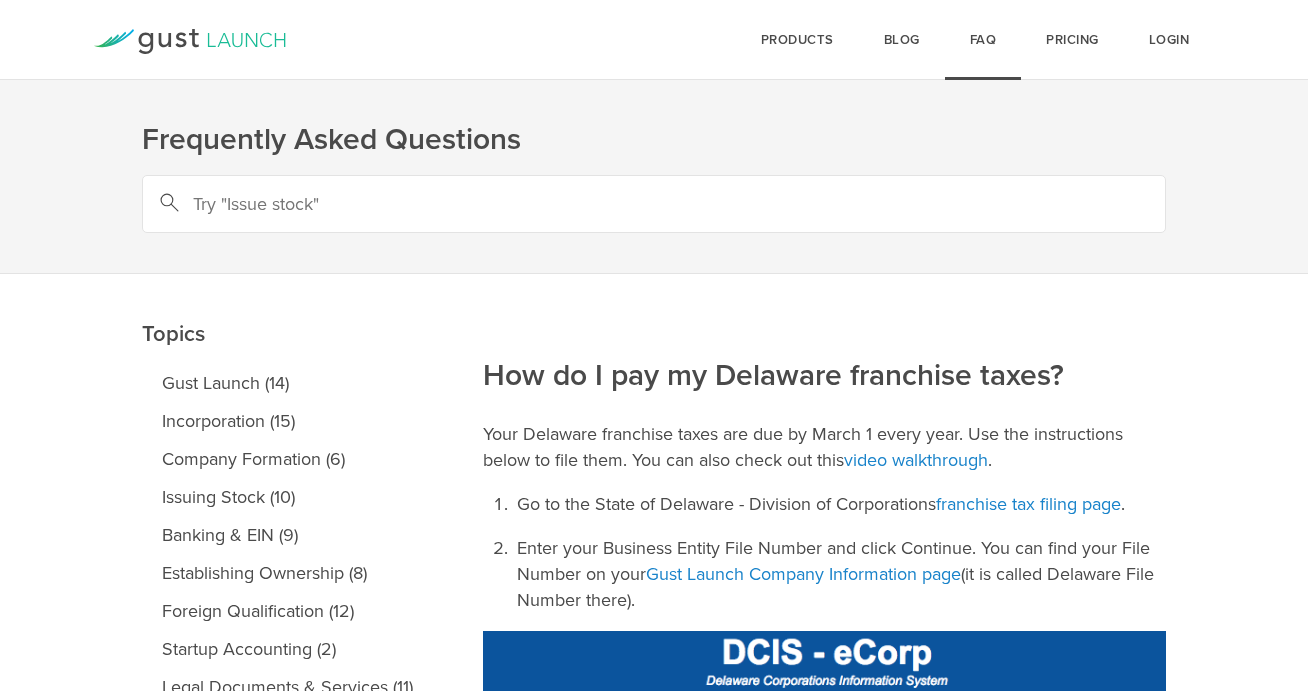 scroll, scrollTop: 0, scrollLeft: 0, axis: both 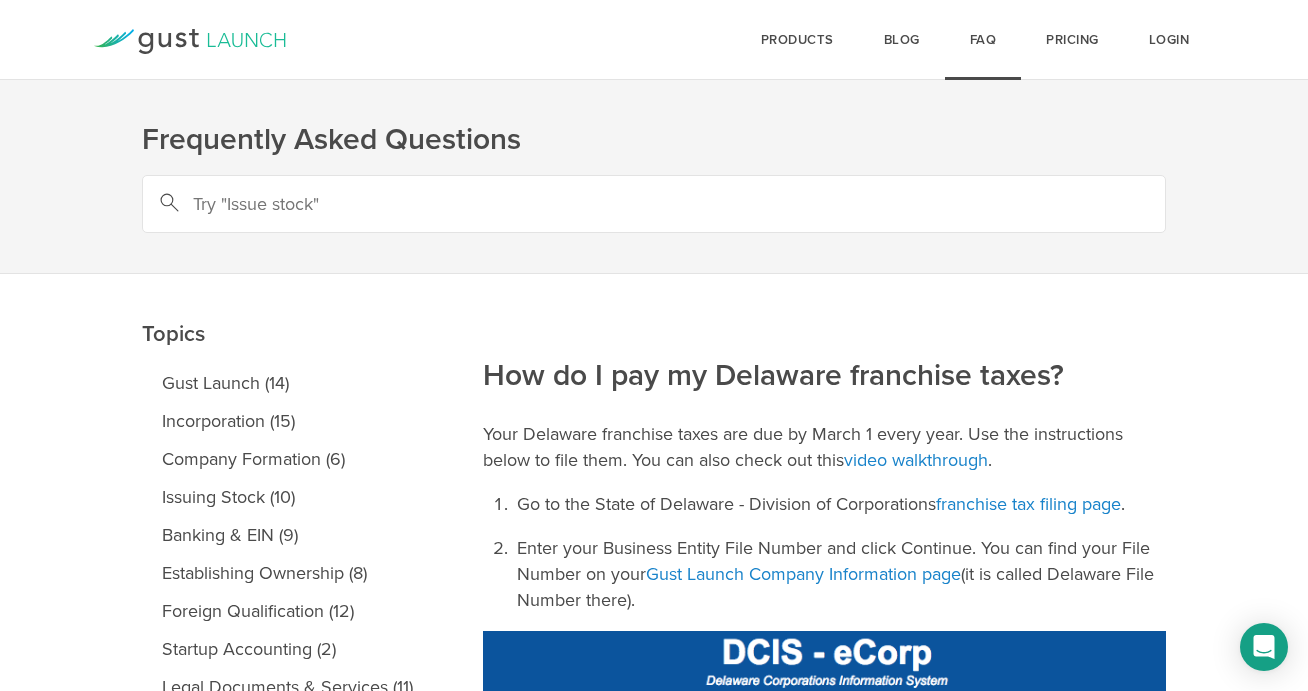 click at bounding box center (824, 848) 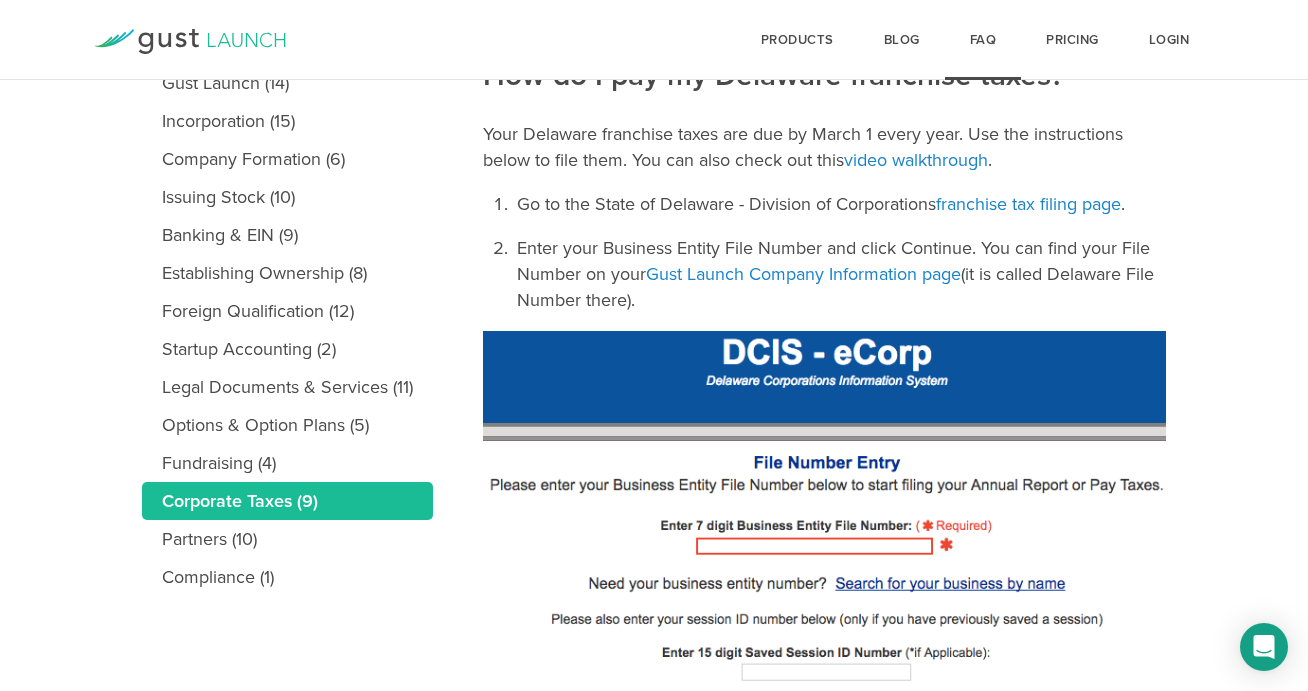 scroll, scrollTop: 312, scrollLeft: 0, axis: vertical 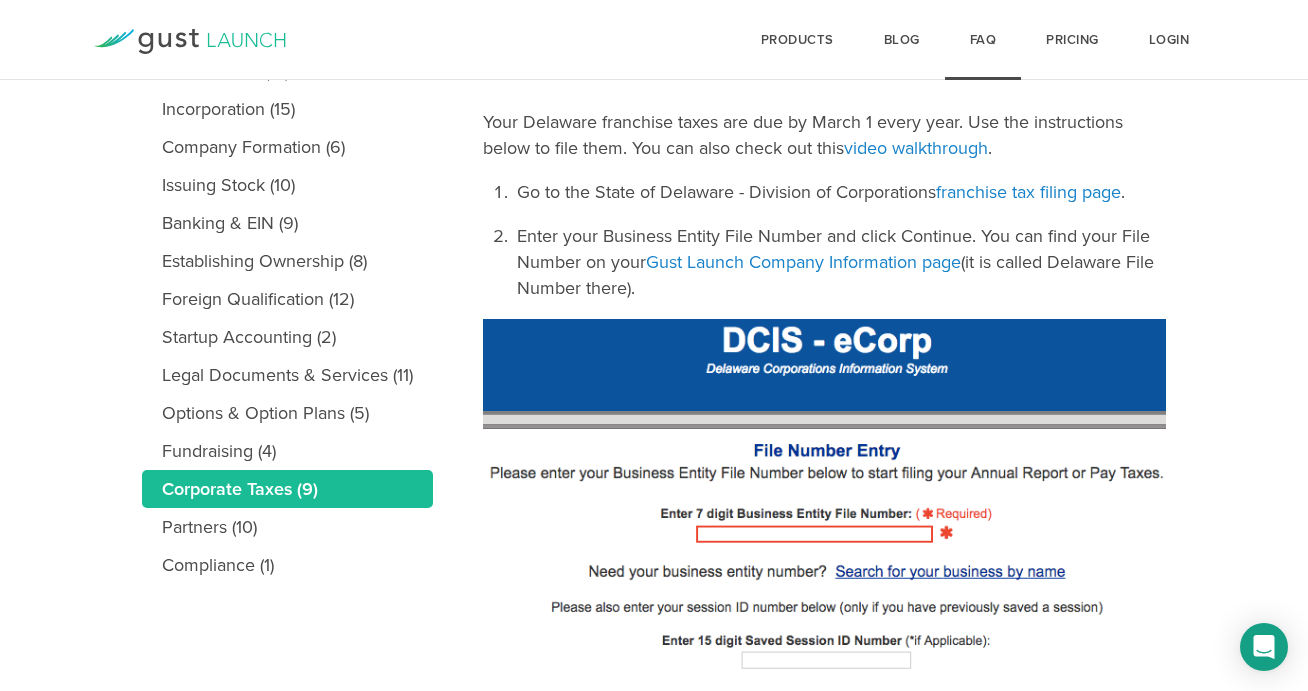 click at bounding box center [824, 536] 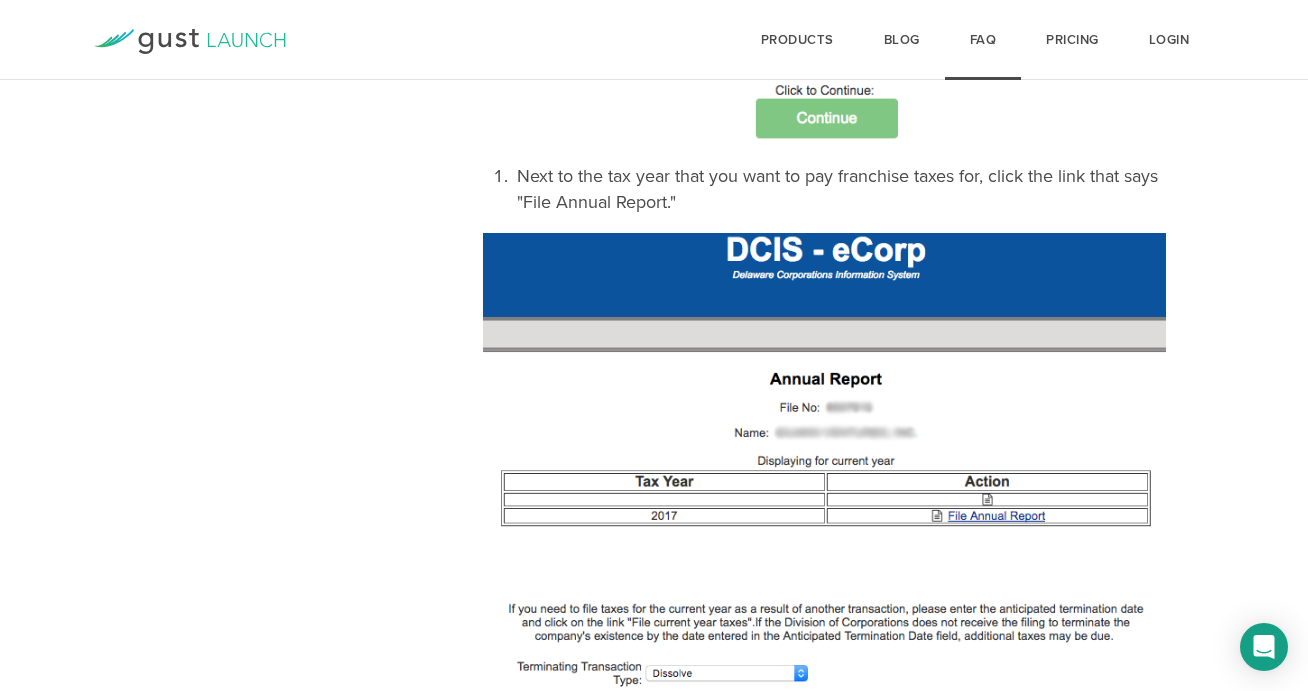 scroll, scrollTop: 924, scrollLeft: 0, axis: vertical 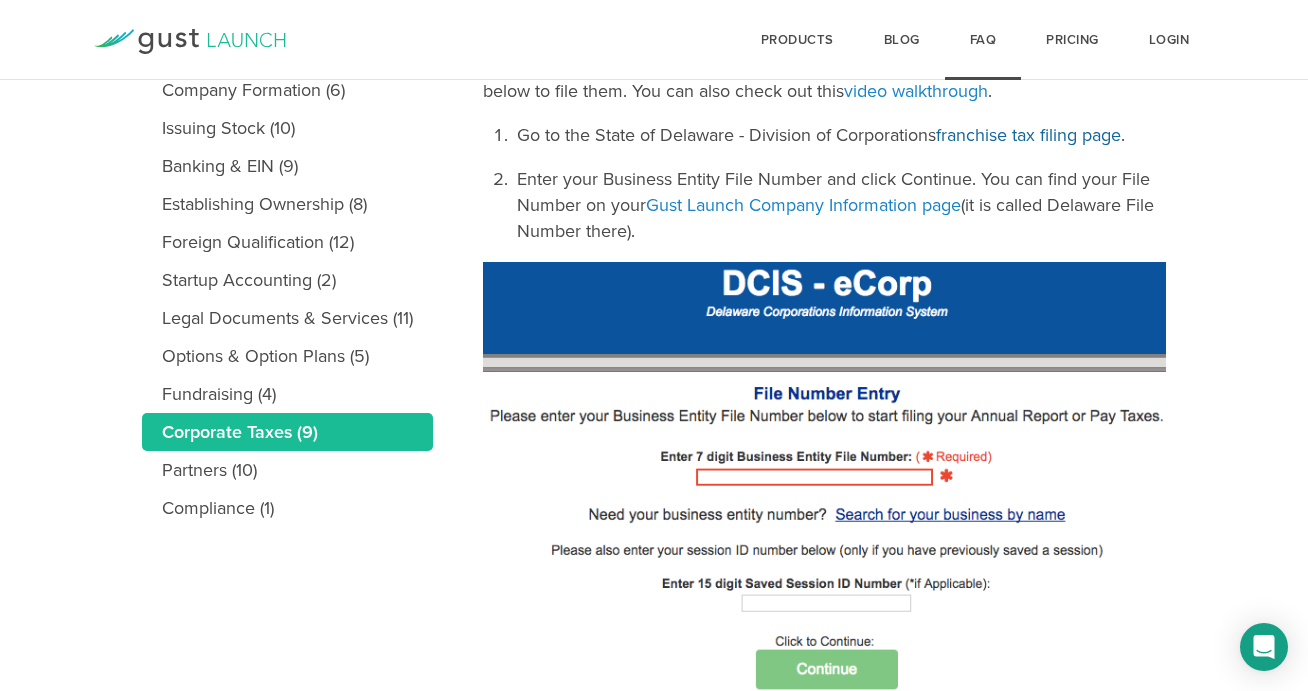 click on "franchise tax filing page" at bounding box center [1028, 135] 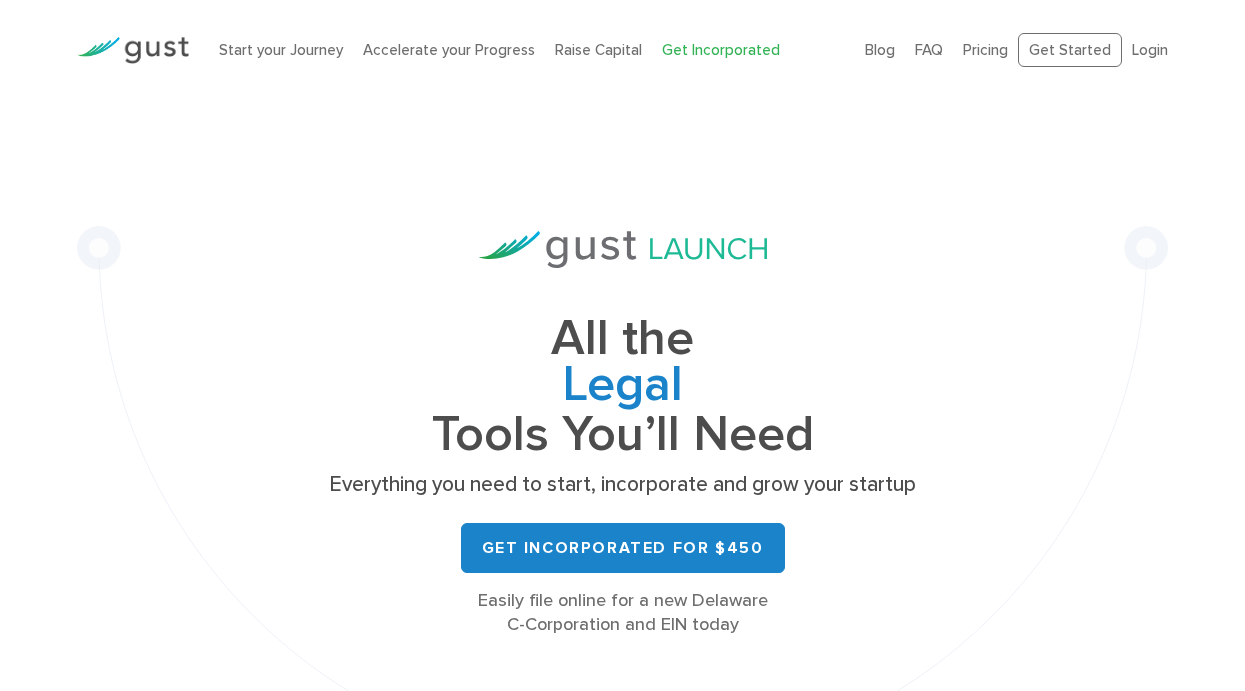 scroll, scrollTop: 0, scrollLeft: 0, axis: both 